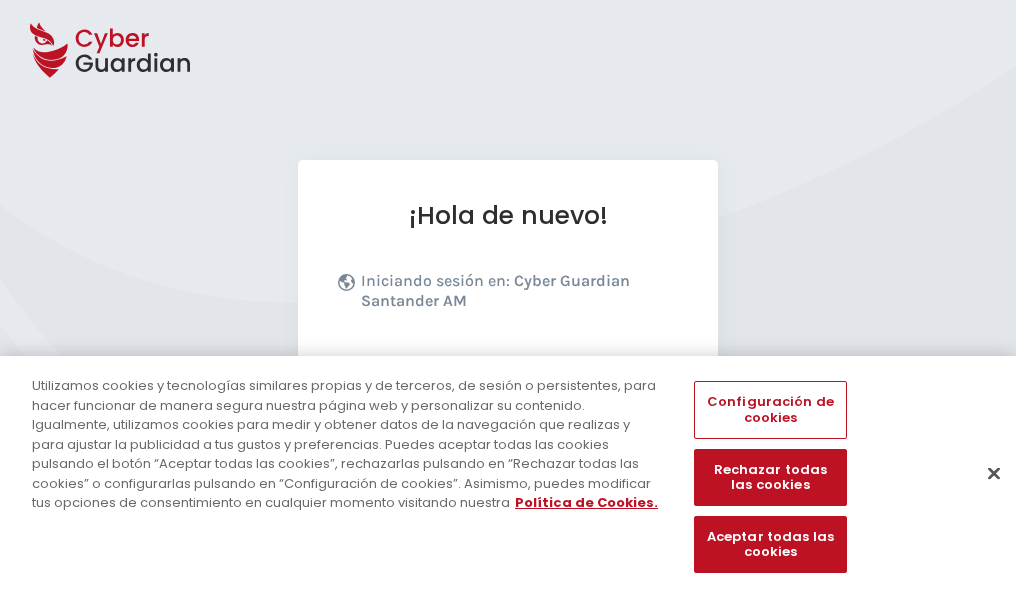 scroll, scrollTop: 245, scrollLeft: 0, axis: vertical 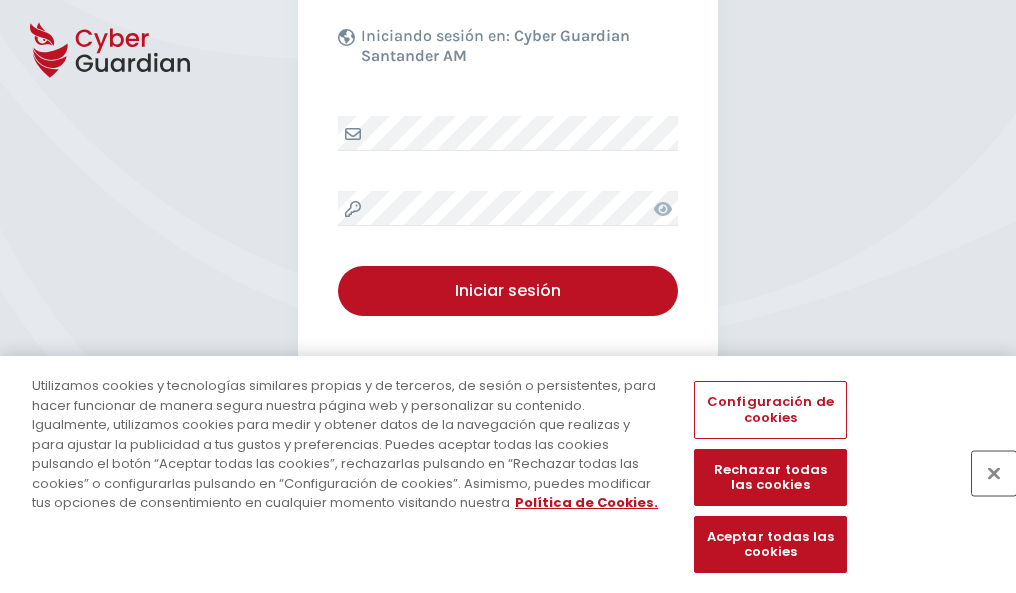 click at bounding box center [994, 473] 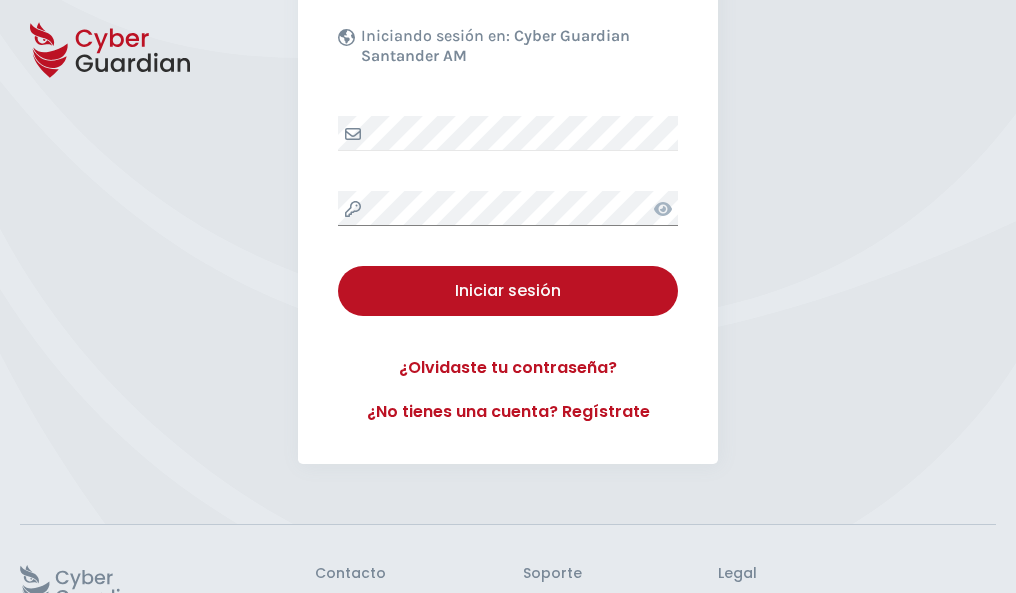 scroll, scrollTop: 389, scrollLeft: 0, axis: vertical 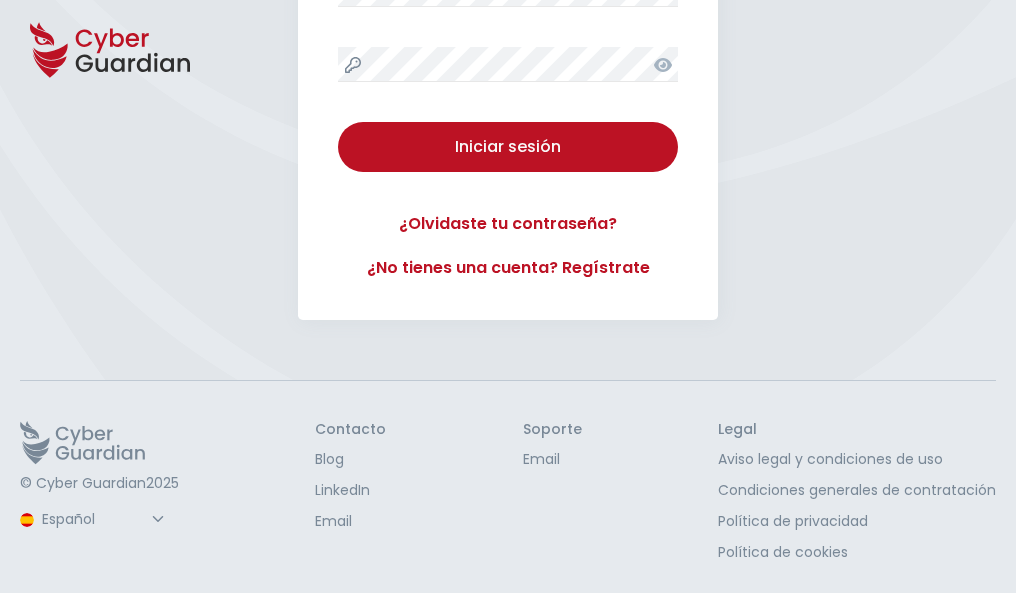 type 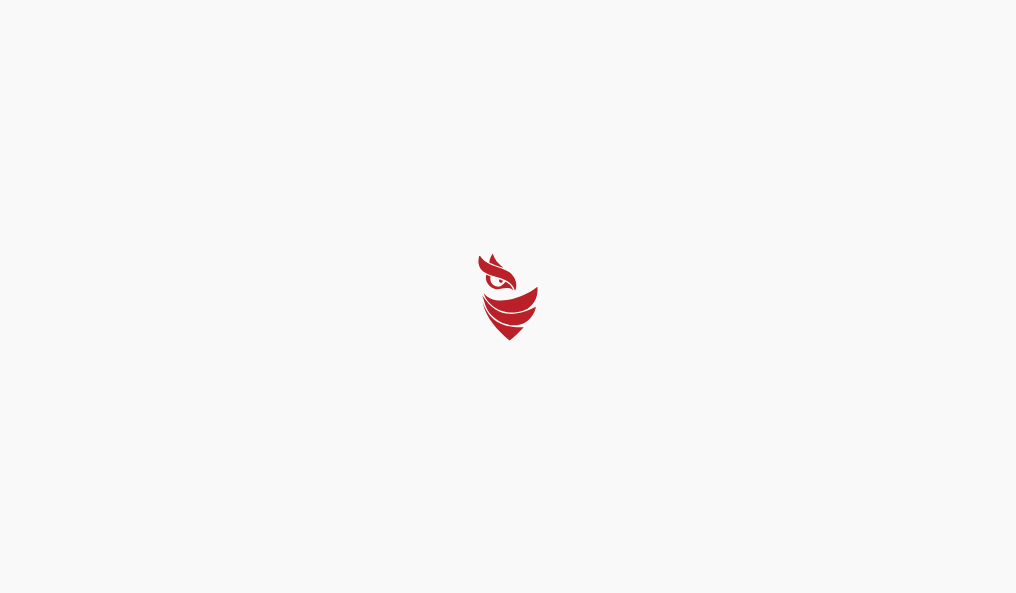 scroll, scrollTop: 0, scrollLeft: 0, axis: both 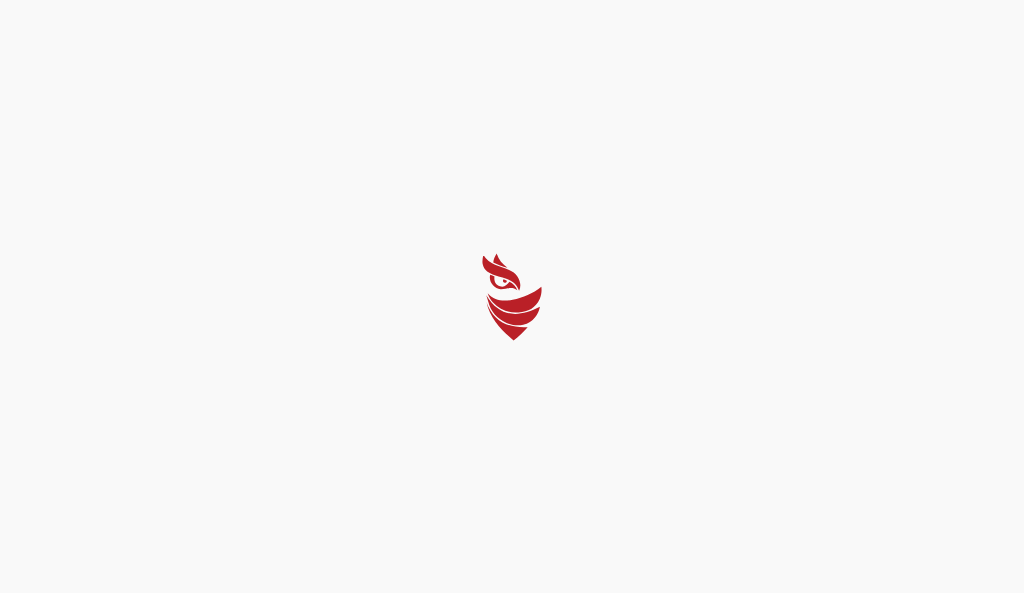 select on "Português (BR)" 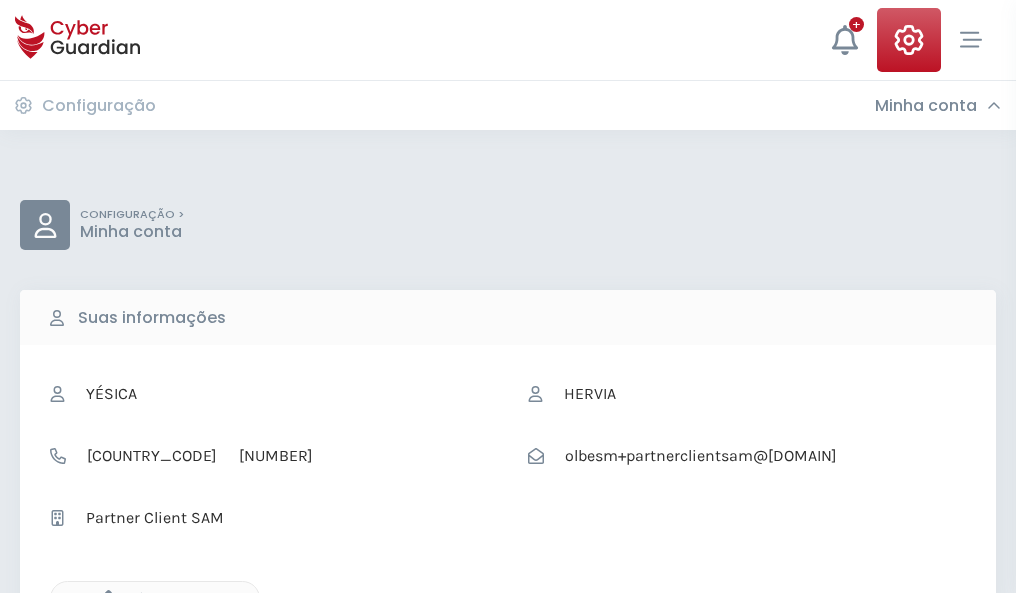 click 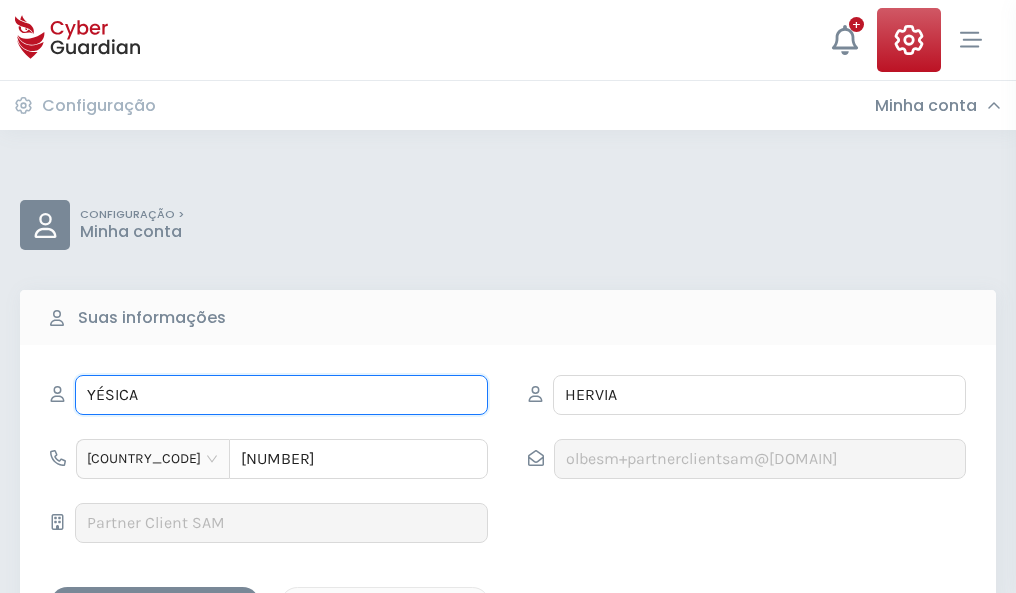 click on "YÉSICA" at bounding box center (281, 395) 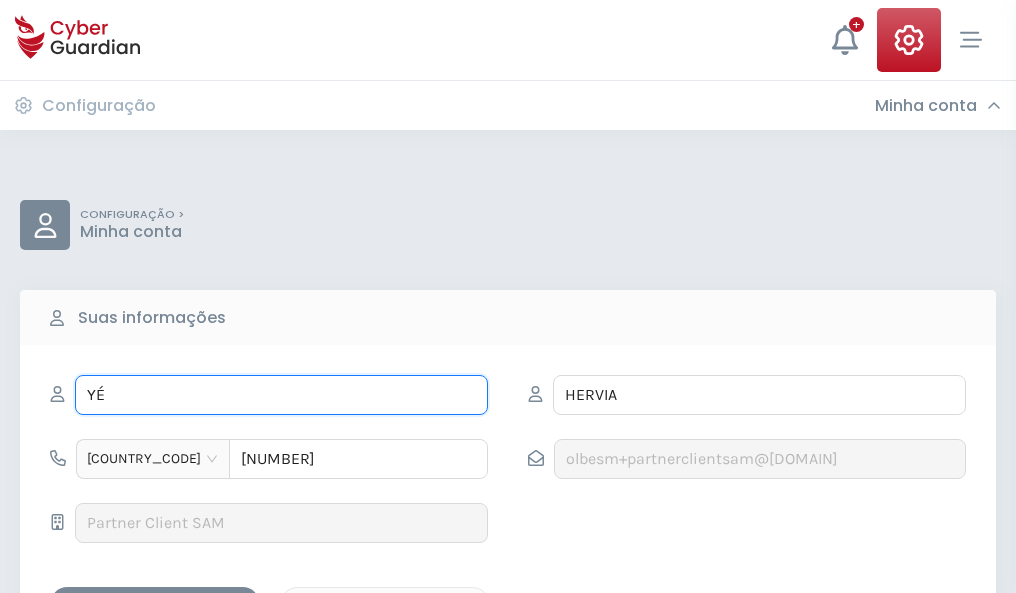 type on "Y" 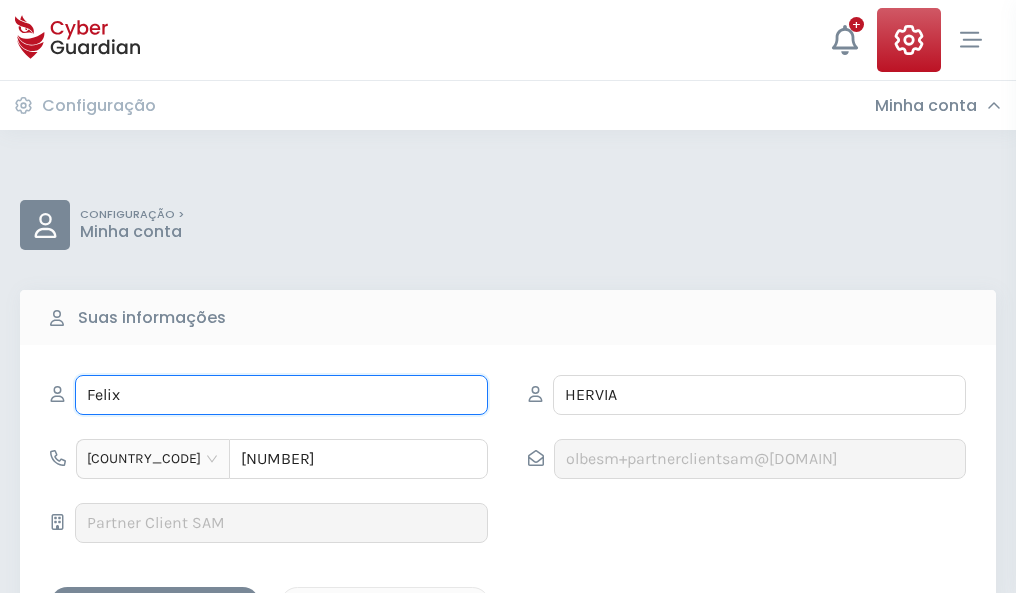 type on "Felix" 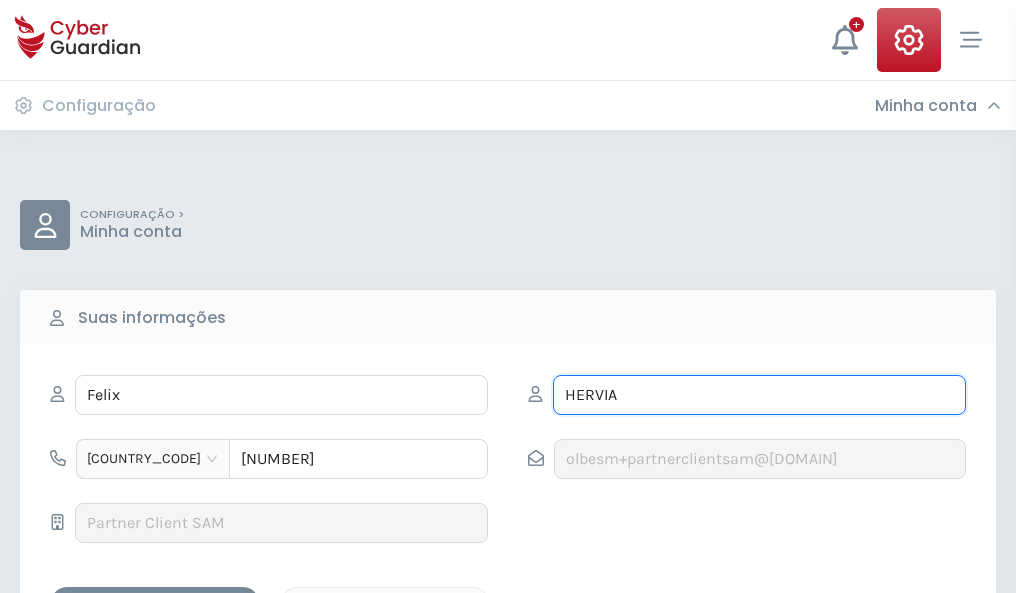 click on "HERVIA" at bounding box center (759, 395) 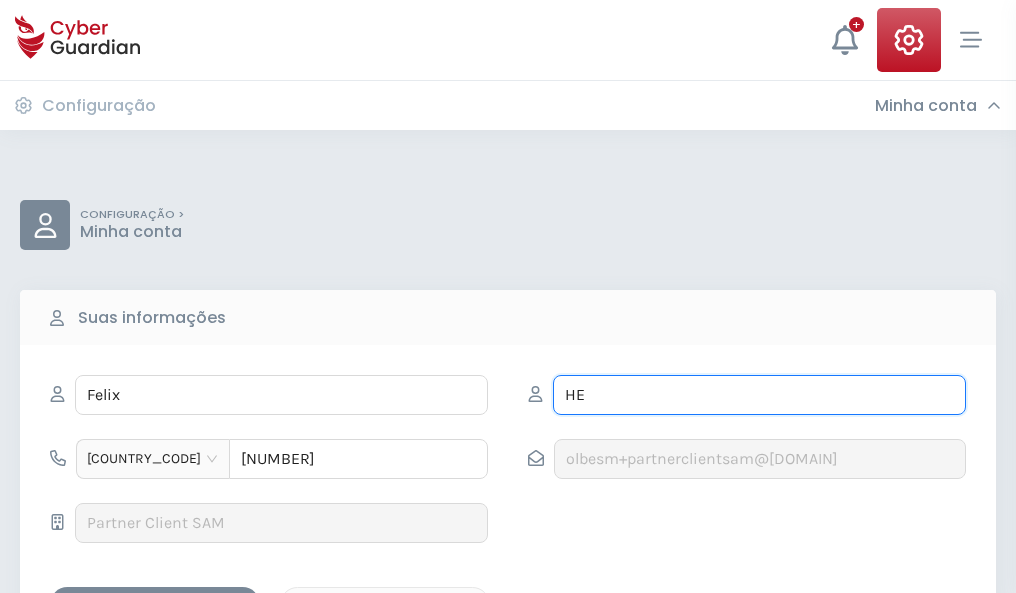 type on "H" 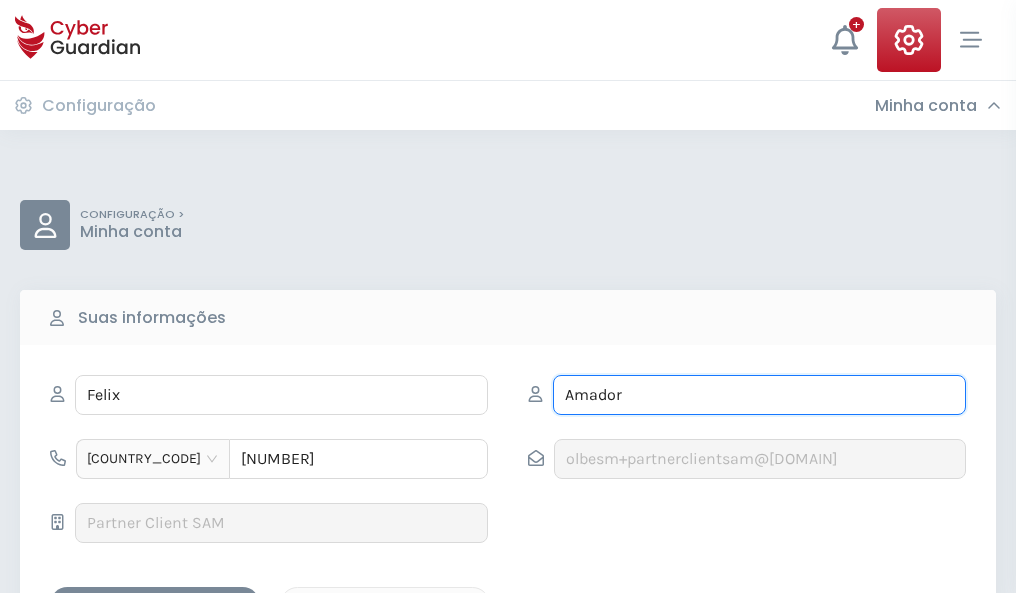 type on "Amador" 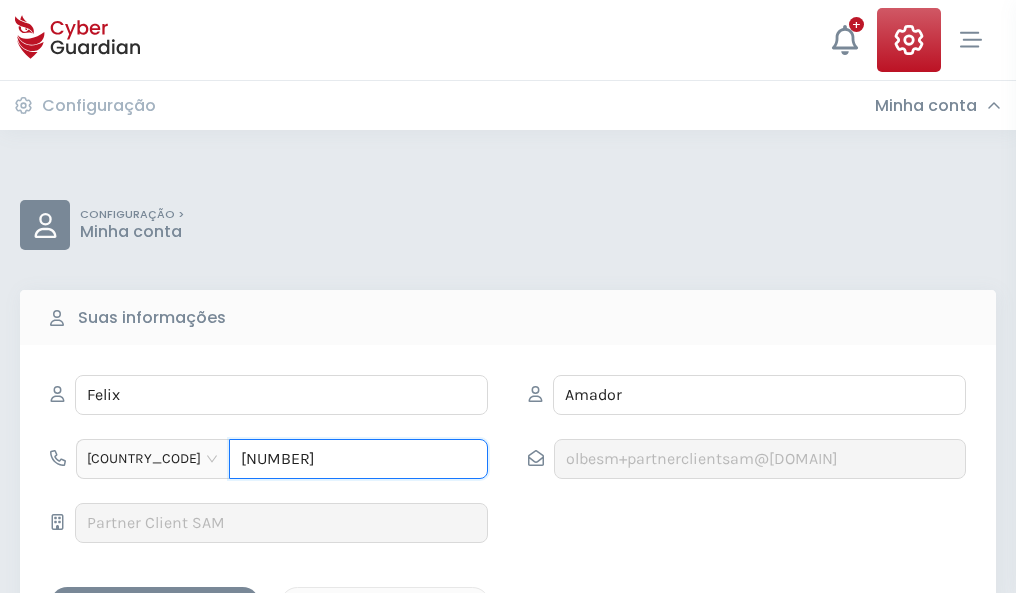 click on "4723040887" at bounding box center [358, 459] 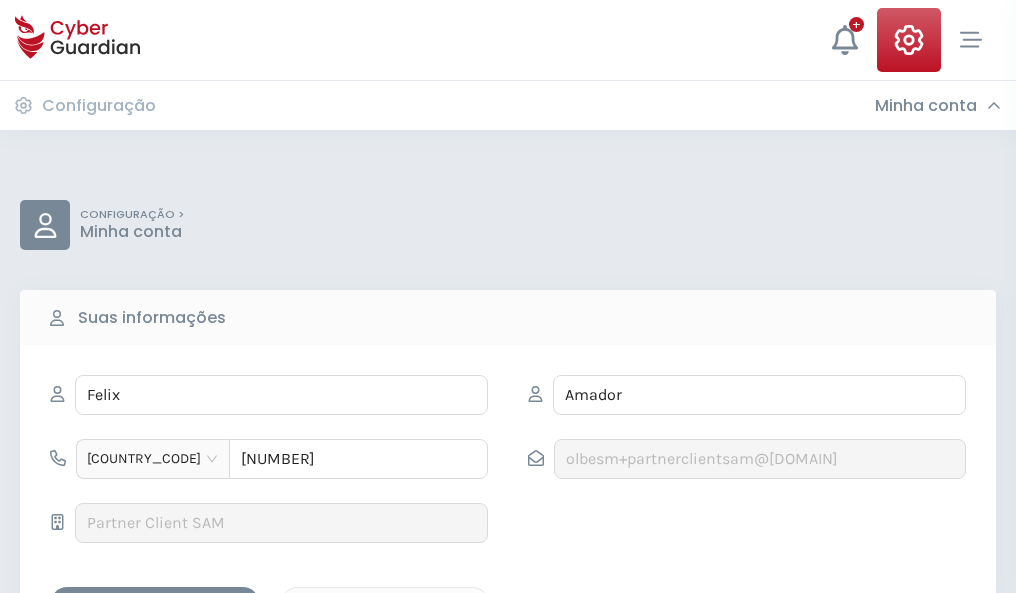 click on "Salvar alterações" at bounding box center (155, 604) 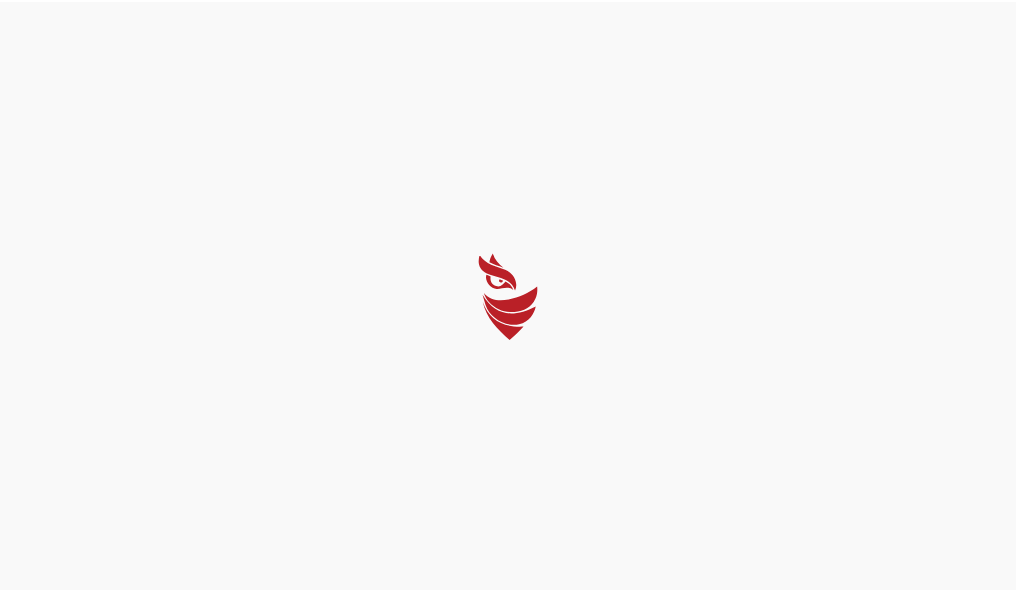 scroll, scrollTop: 0, scrollLeft: 0, axis: both 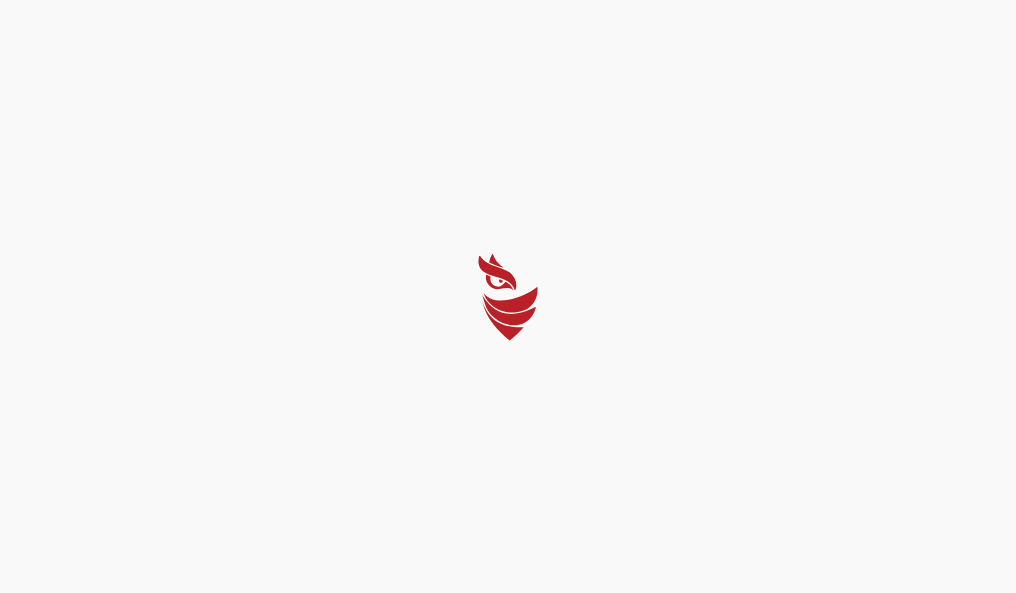 select on "Português (BR)" 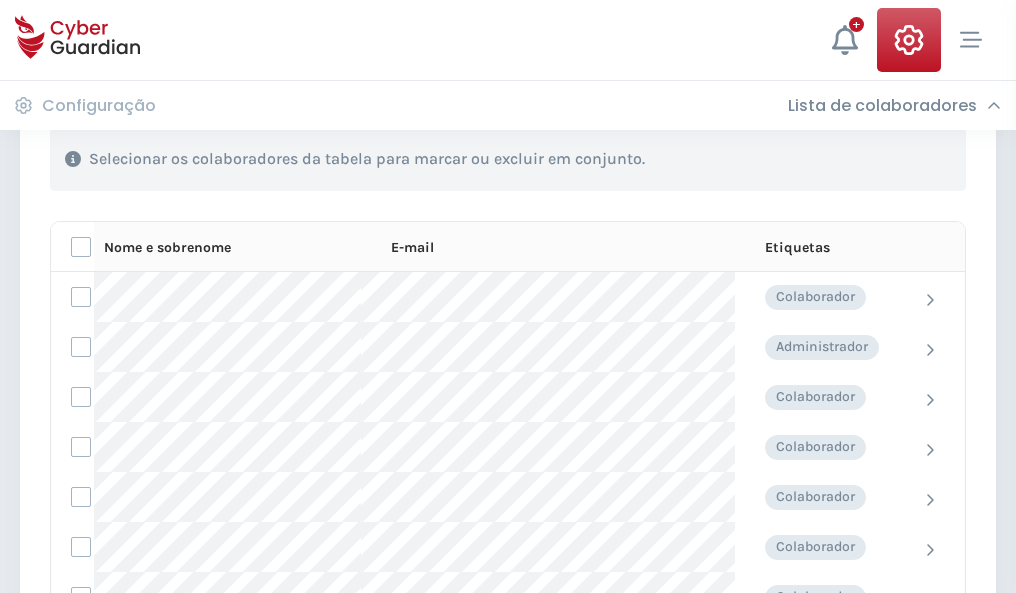 scroll, scrollTop: 856, scrollLeft: 0, axis: vertical 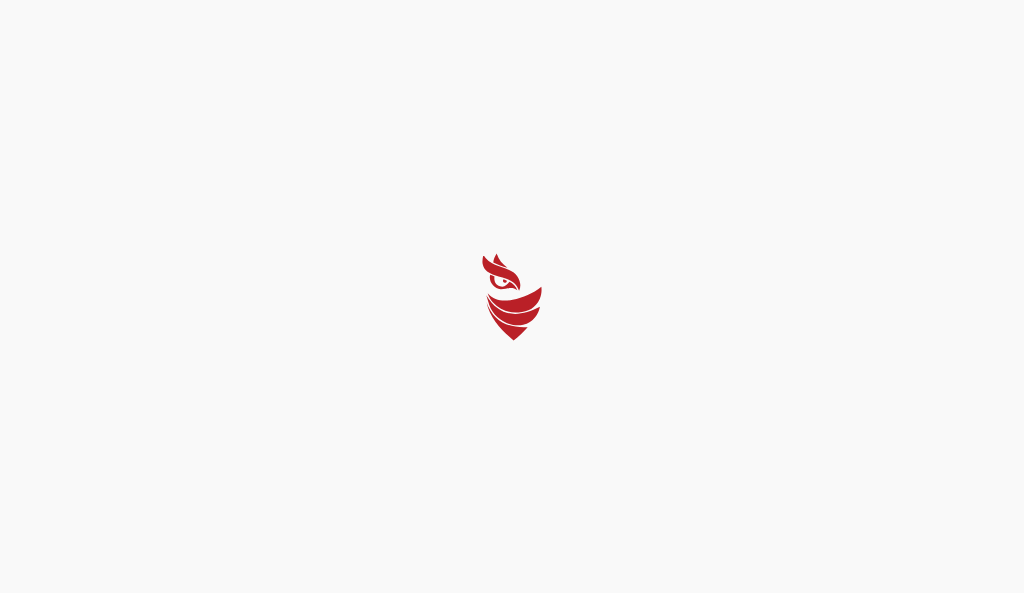 select on "Português (BR)" 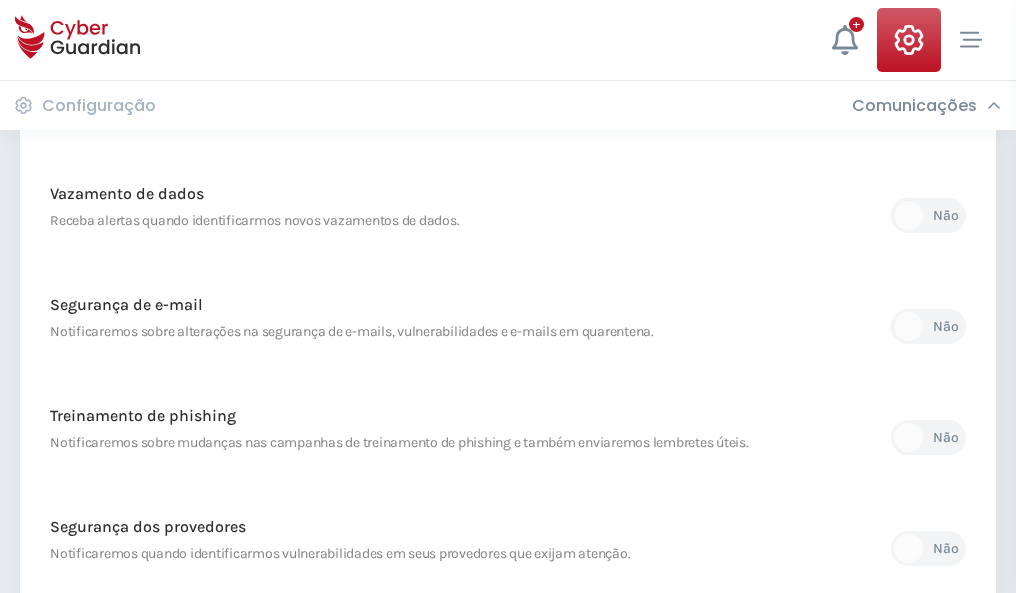 scroll, scrollTop: 1053, scrollLeft: 0, axis: vertical 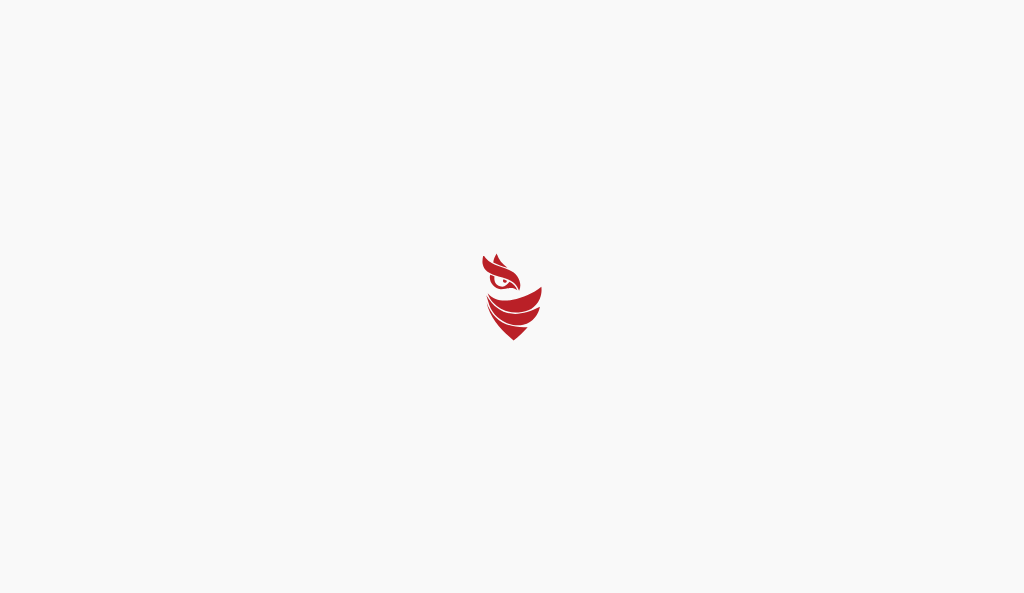 select on "Português (BR)" 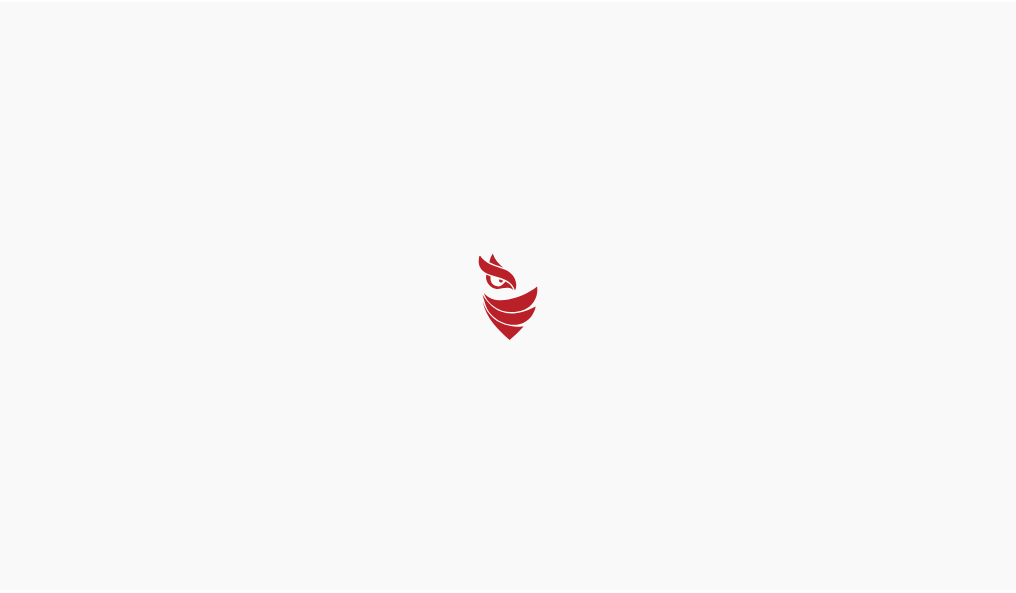 scroll, scrollTop: 0, scrollLeft: 0, axis: both 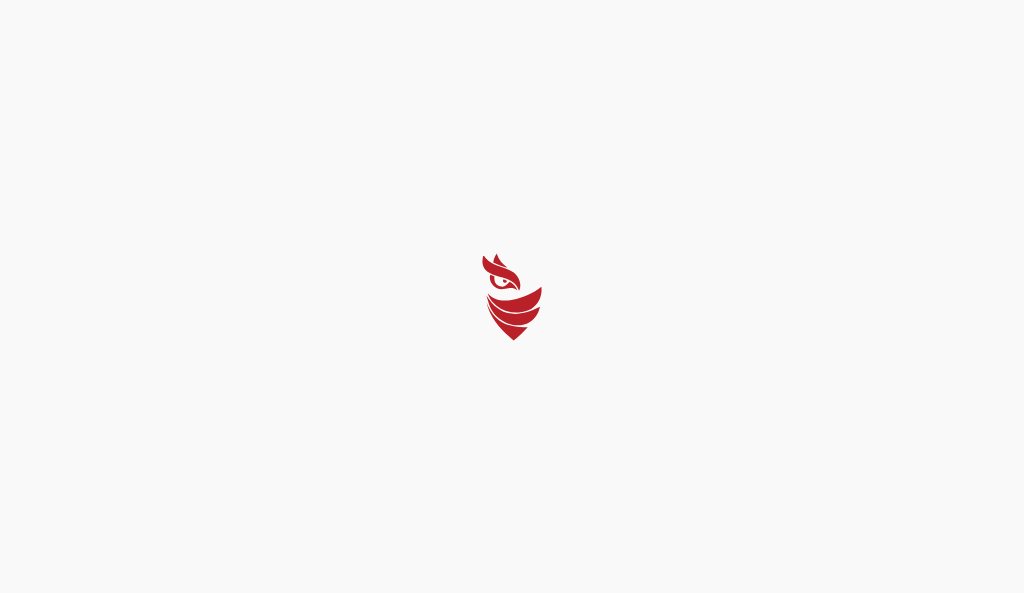 select on "Português (BR)" 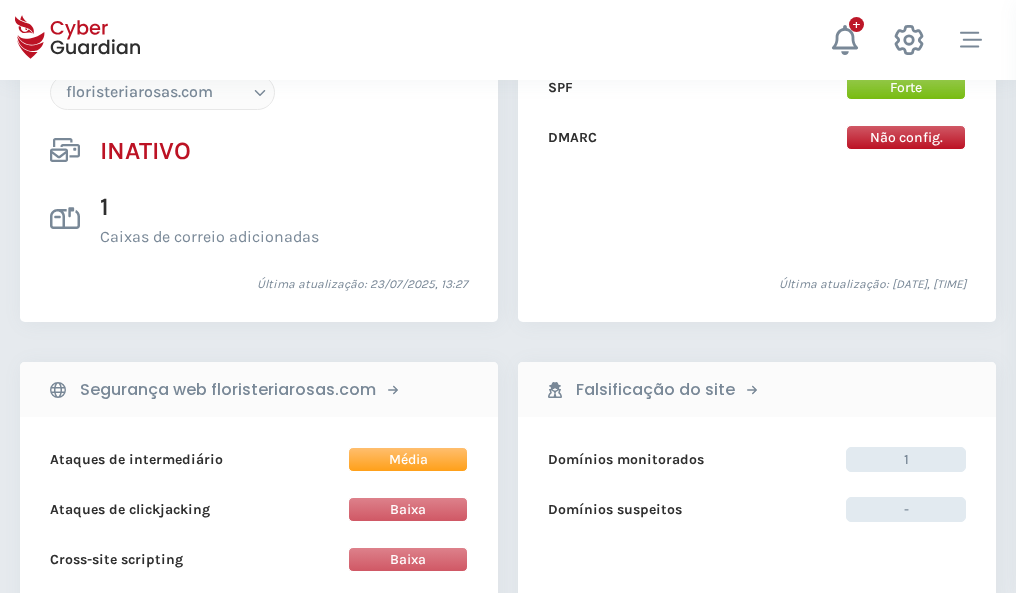 scroll, scrollTop: 1882, scrollLeft: 0, axis: vertical 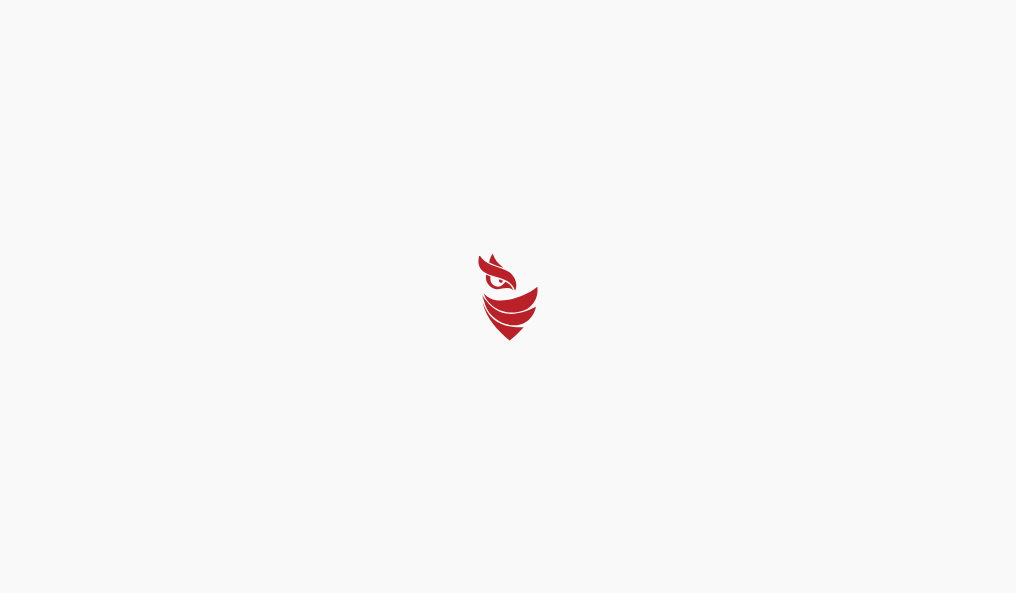 select on "Português (BR)" 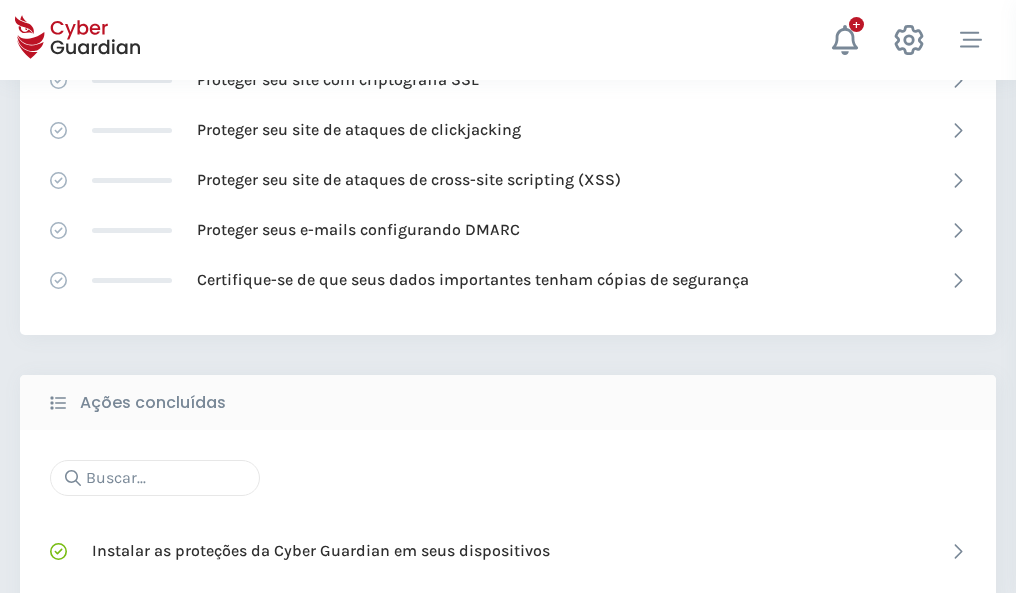 scroll, scrollTop: 1332, scrollLeft: 0, axis: vertical 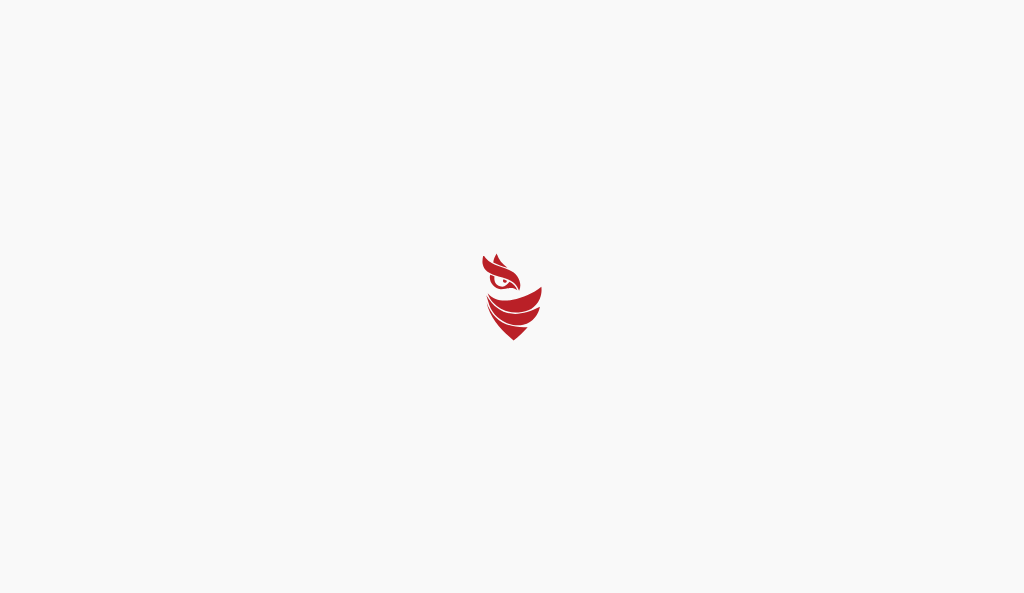 select on "Português (BR)" 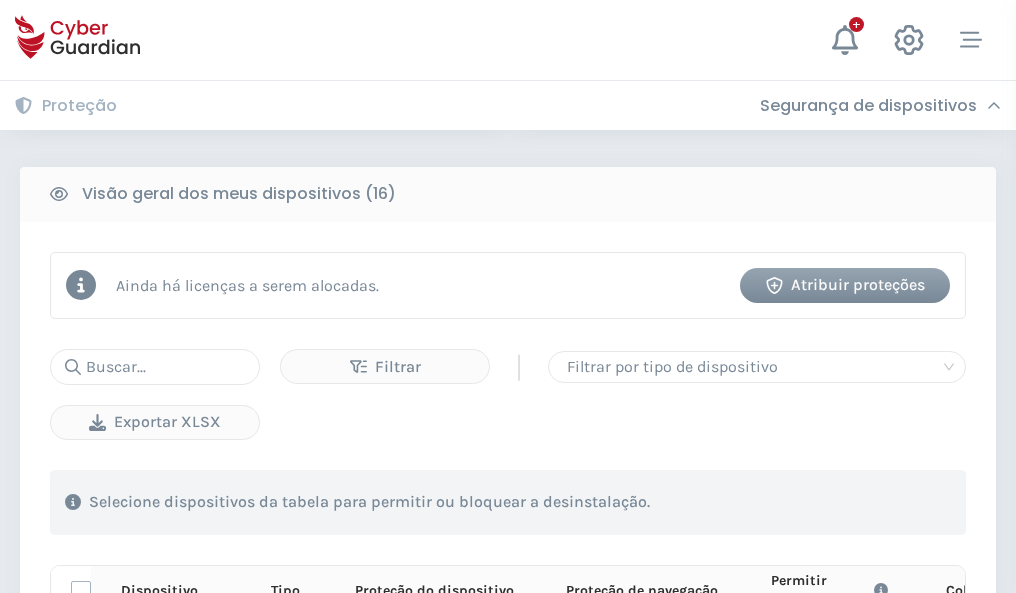 scroll, scrollTop: 1767, scrollLeft: 0, axis: vertical 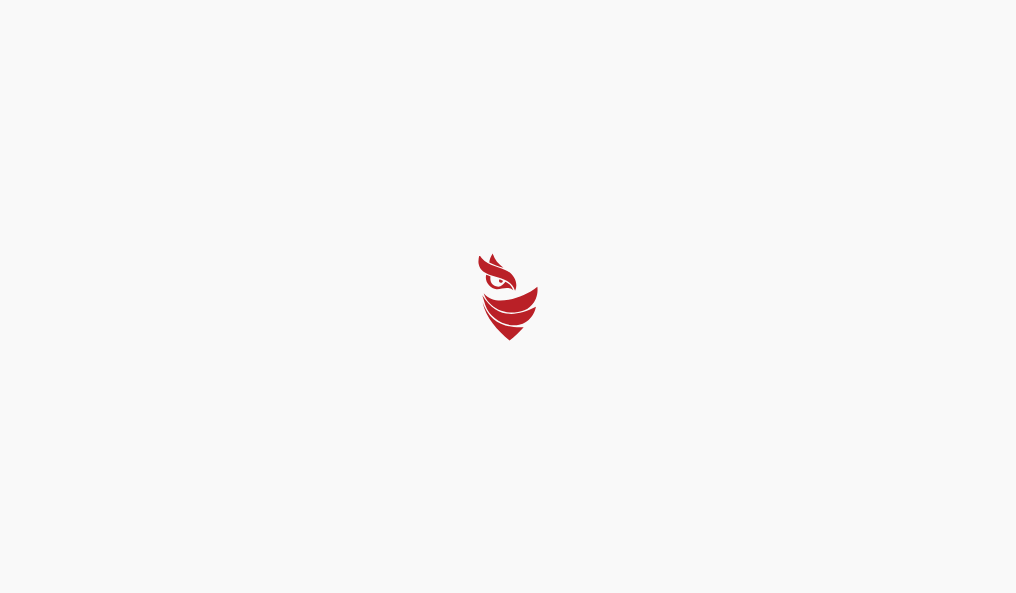 select on "Português (BR)" 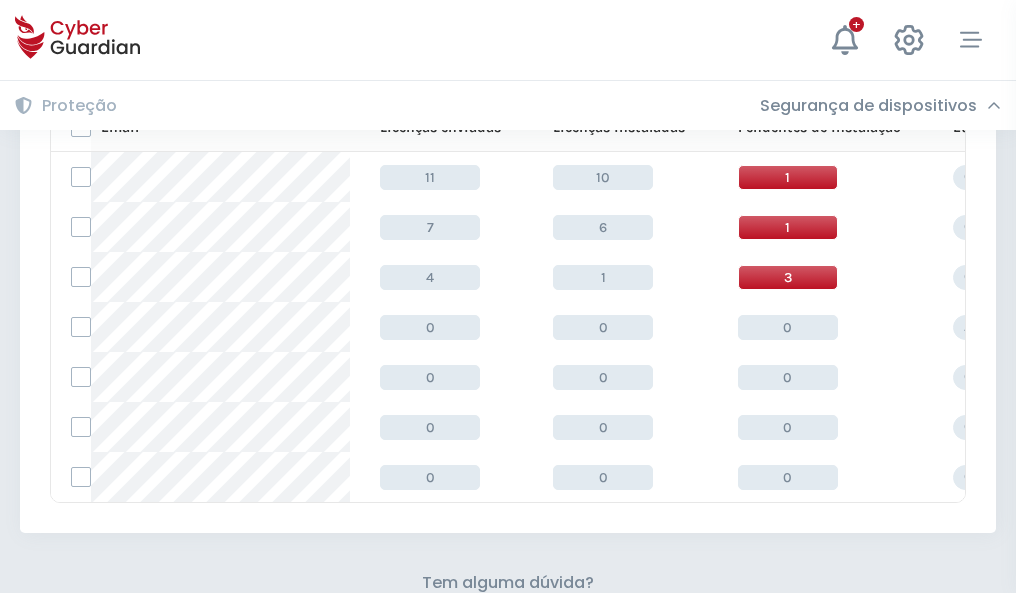scroll, scrollTop: 878, scrollLeft: 0, axis: vertical 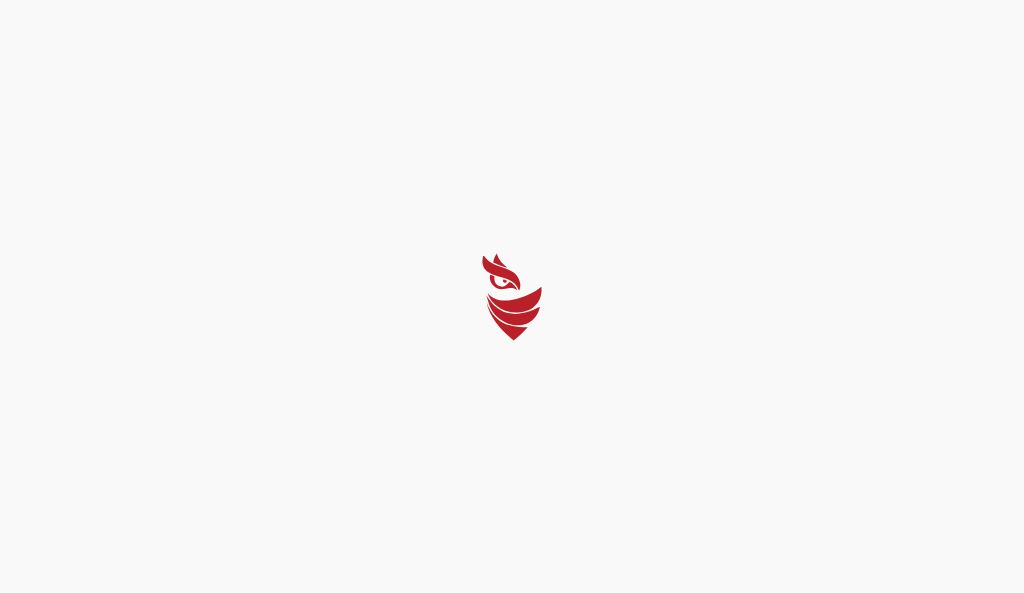 select on "Português (BR)" 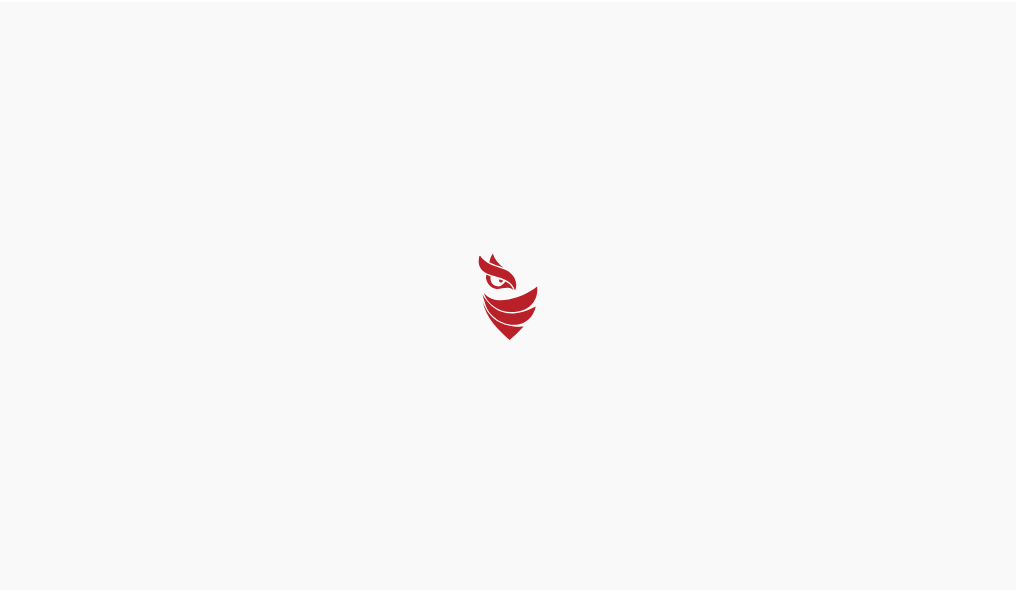 scroll, scrollTop: 0, scrollLeft: 0, axis: both 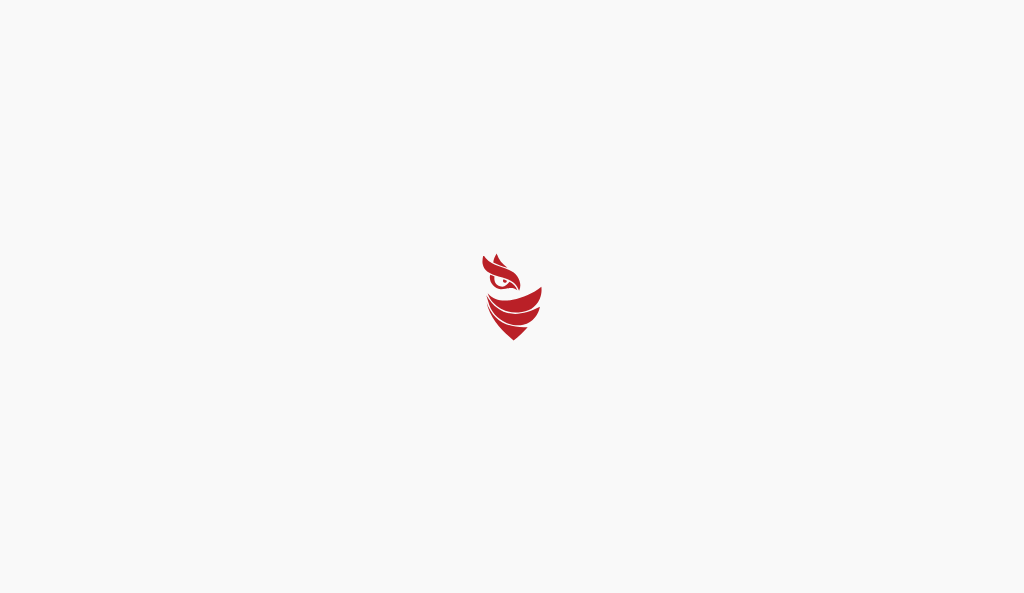 select on "Português (BR)" 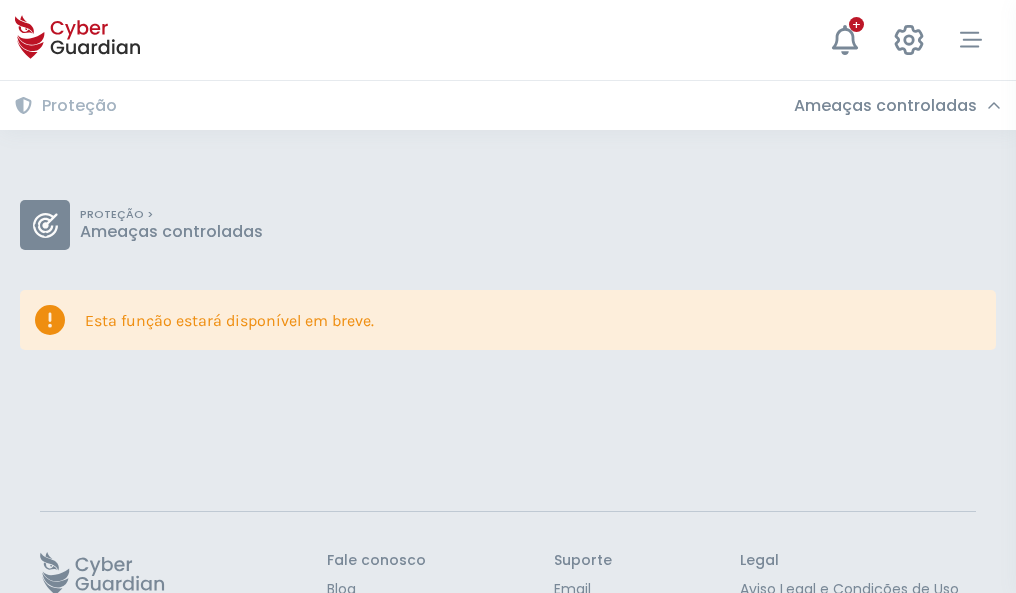 scroll, scrollTop: 130, scrollLeft: 0, axis: vertical 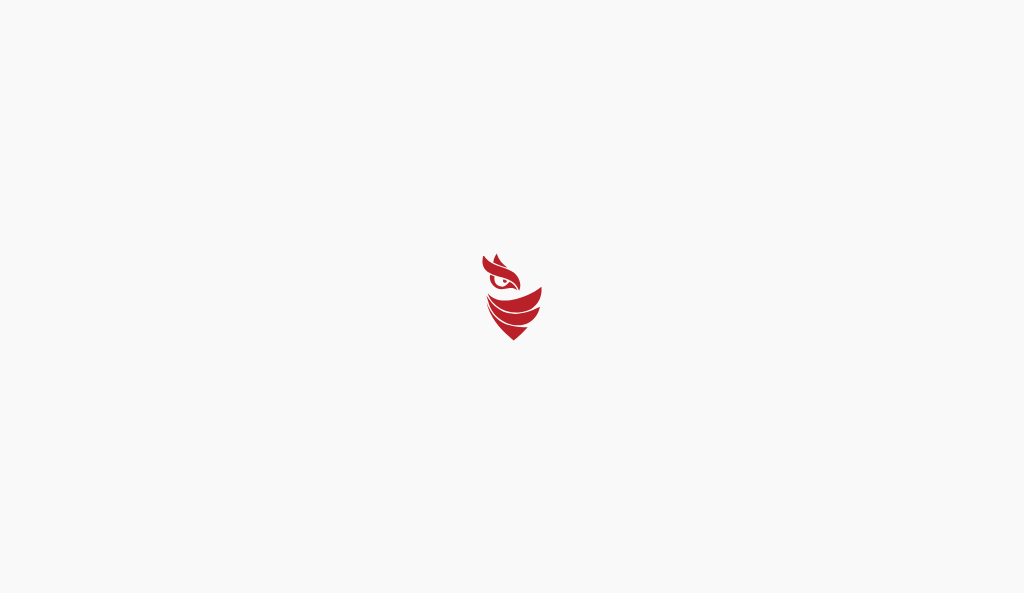 select on "Português (BR)" 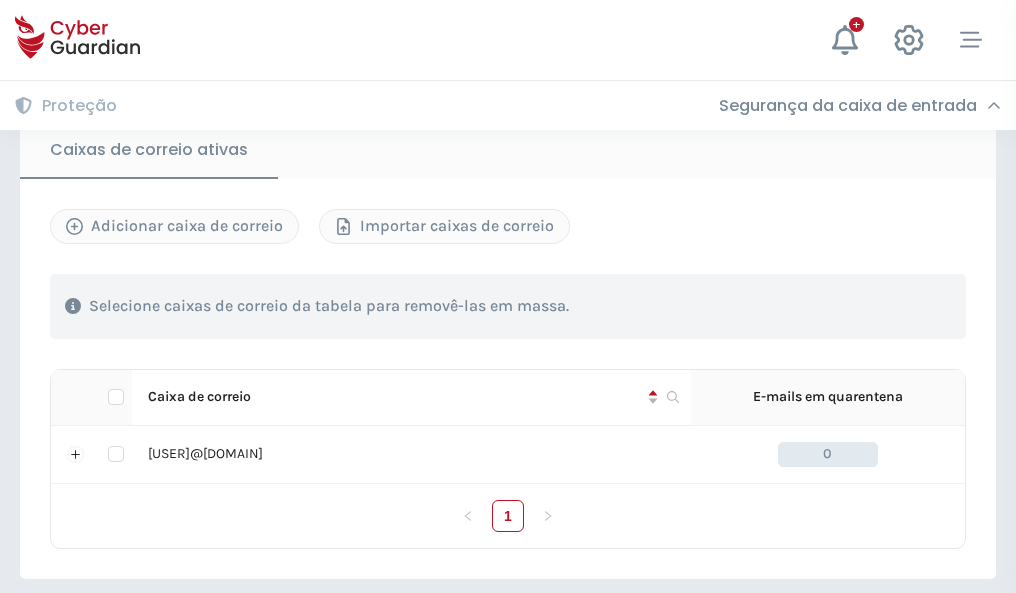 scroll, scrollTop: 1650, scrollLeft: 0, axis: vertical 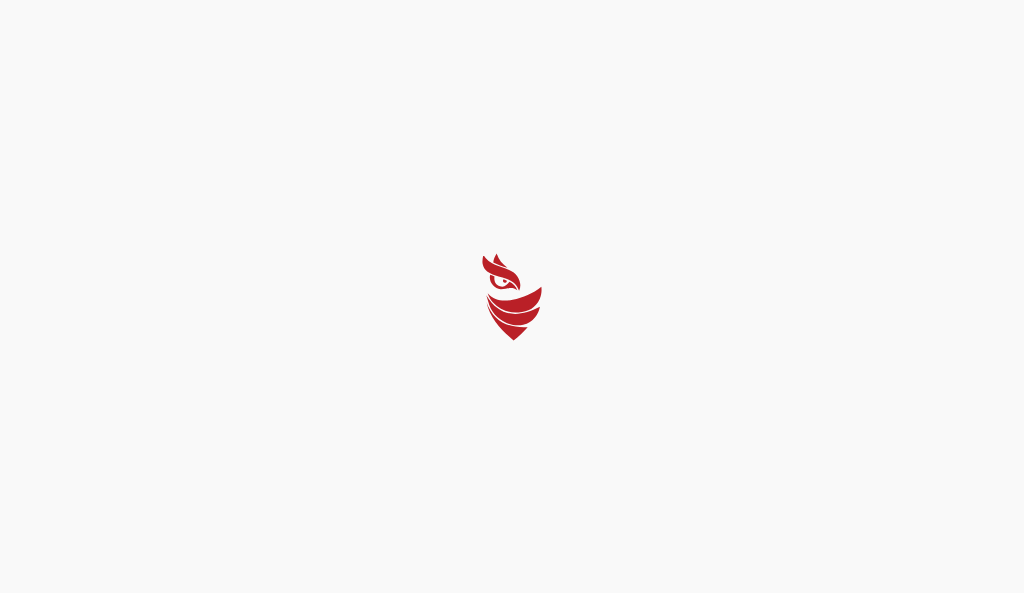select on "Português (BR)" 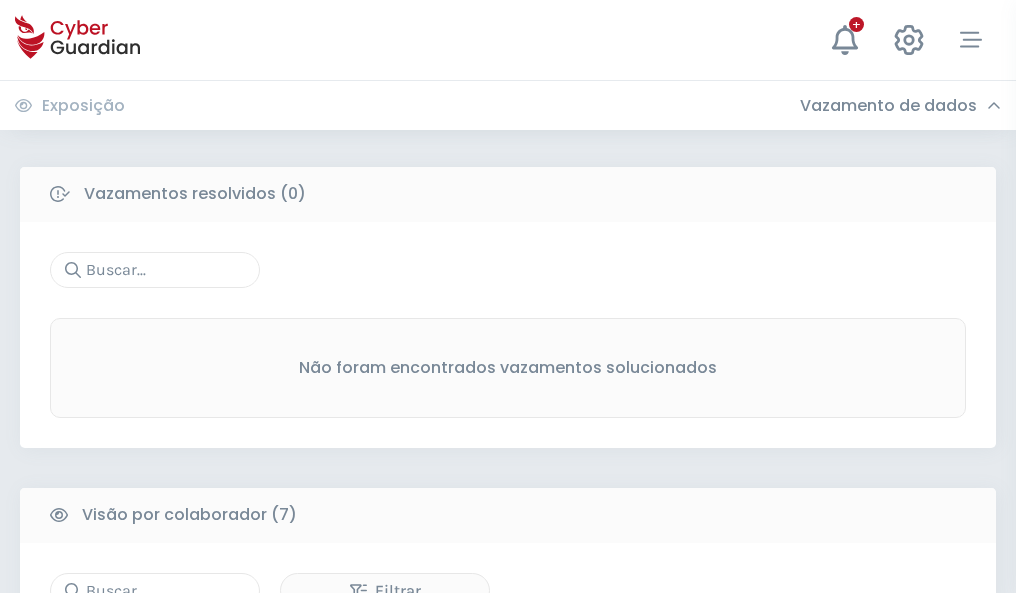 scroll, scrollTop: 1654, scrollLeft: 0, axis: vertical 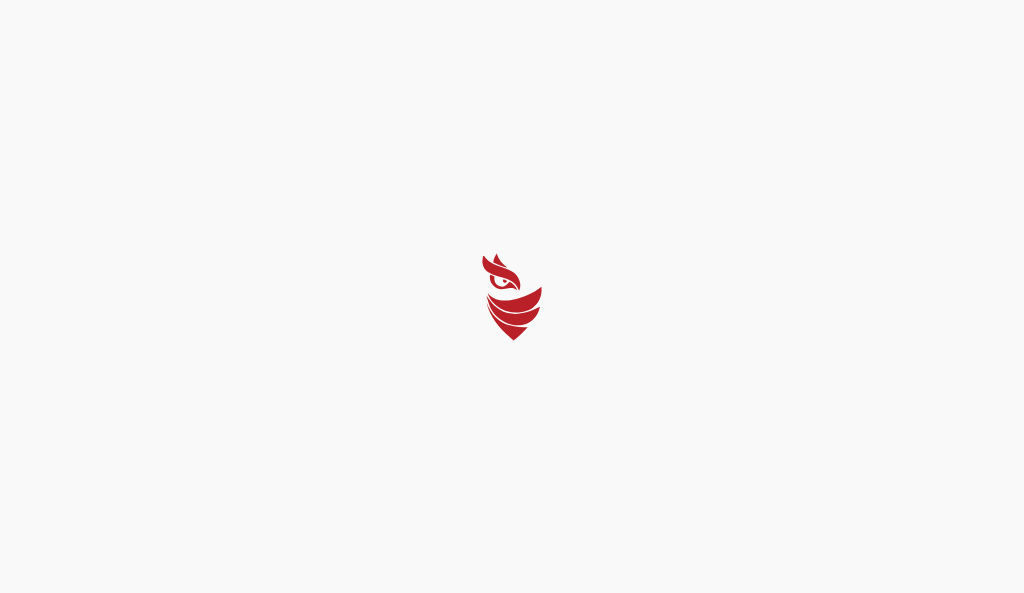 select on "Português (BR)" 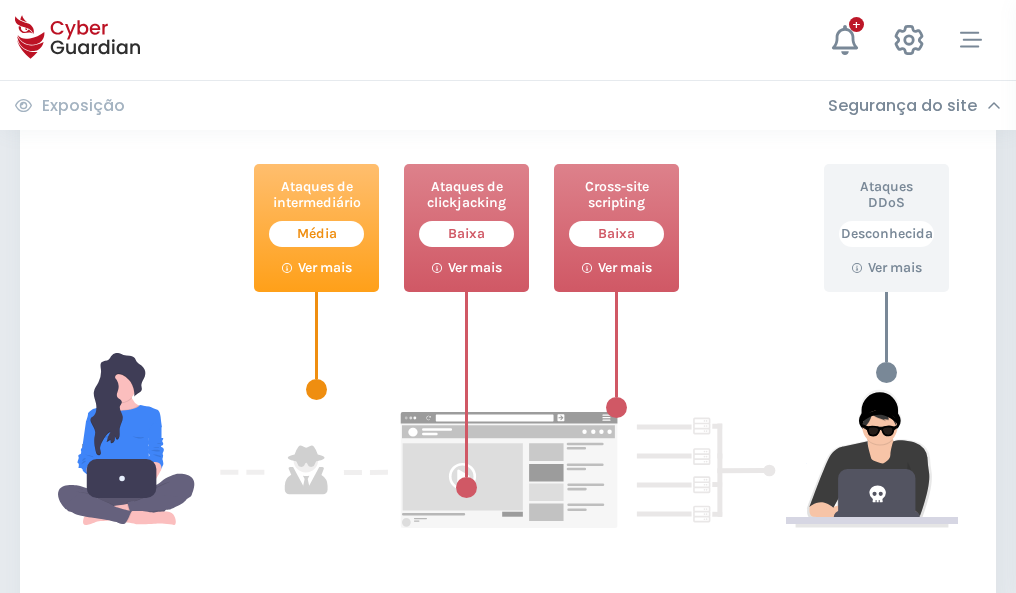 scroll, scrollTop: 1089, scrollLeft: 0, axis: vertical 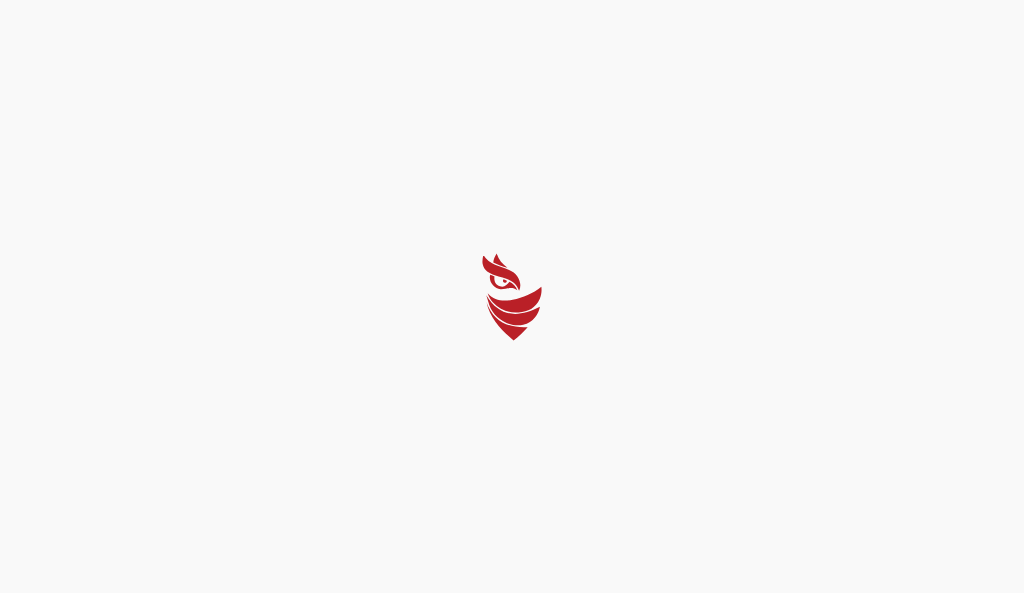 select on "Português (BR)" 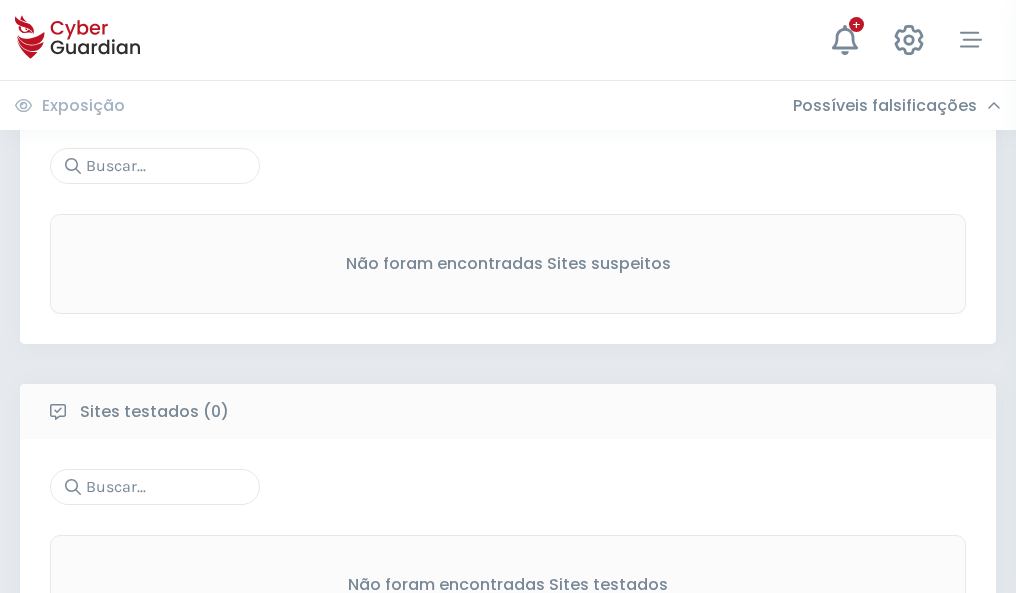 scroll, scrollTop: 1046, scrollLeft: 0, axis: vertical 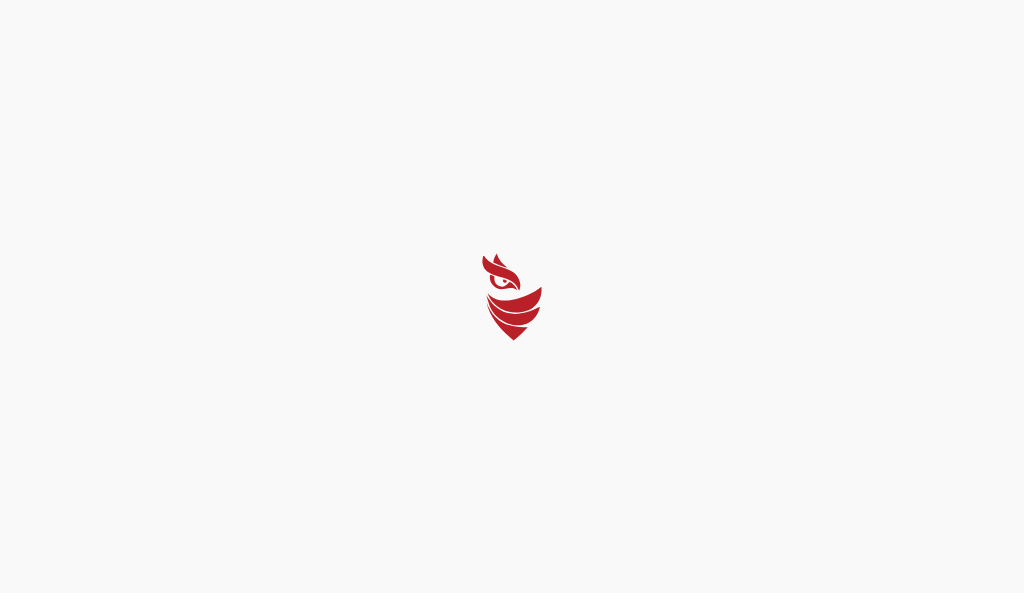 select on "Português (BR)" 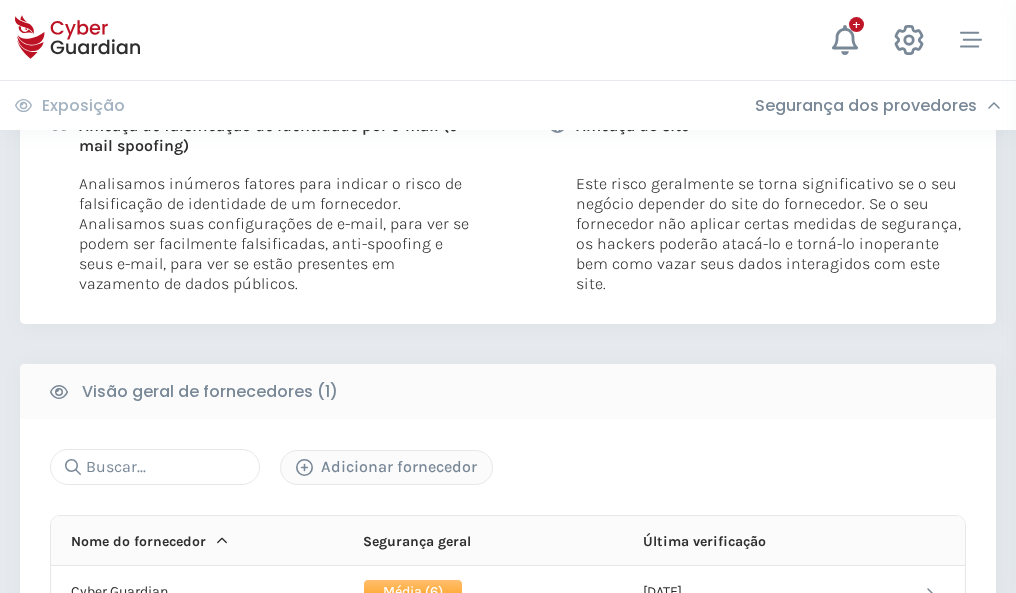 scroll, scrollTop: 1019, scrollLeft: 0, axis: vertical 